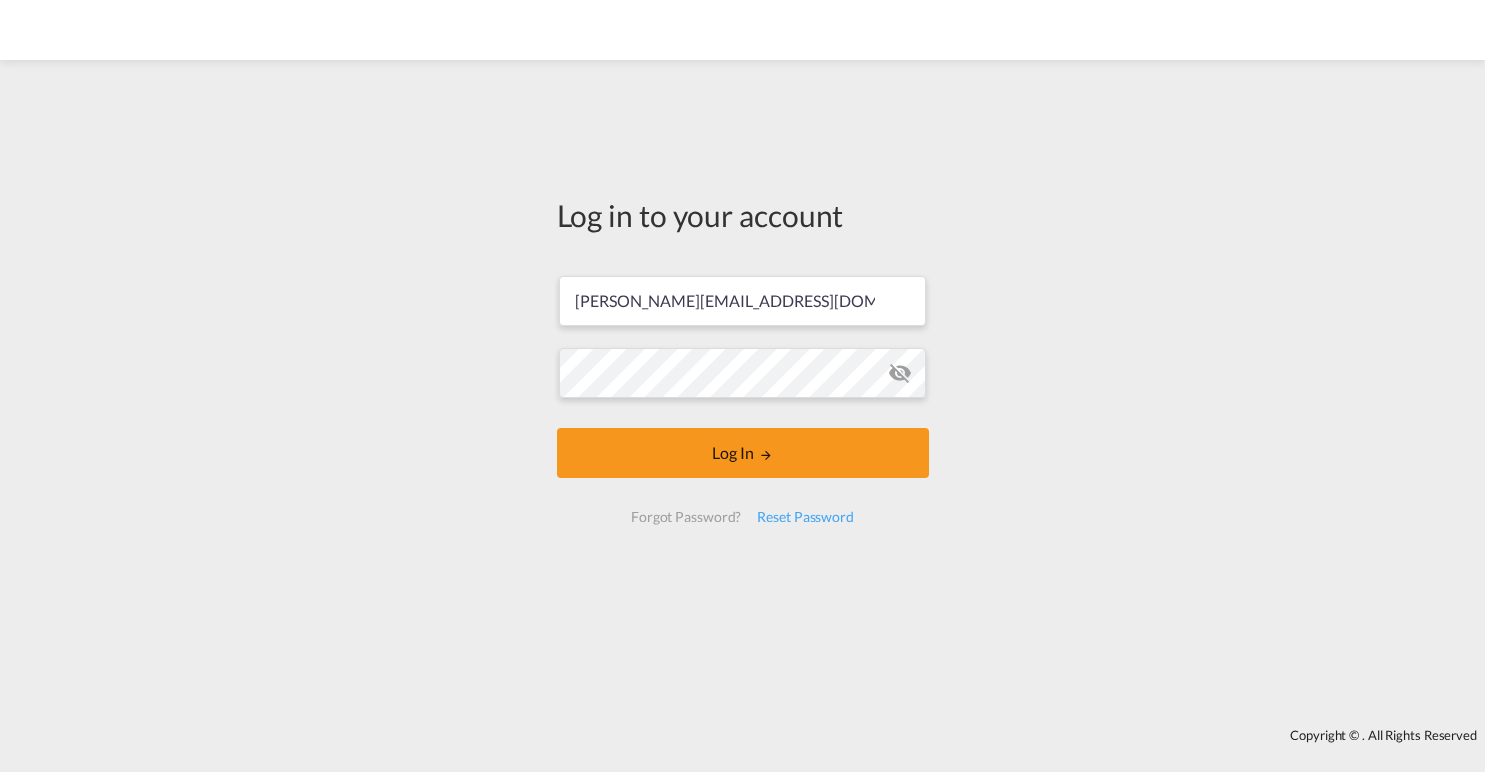 scroll, scrollTop: 0, scrollLeft: 0, axis: both 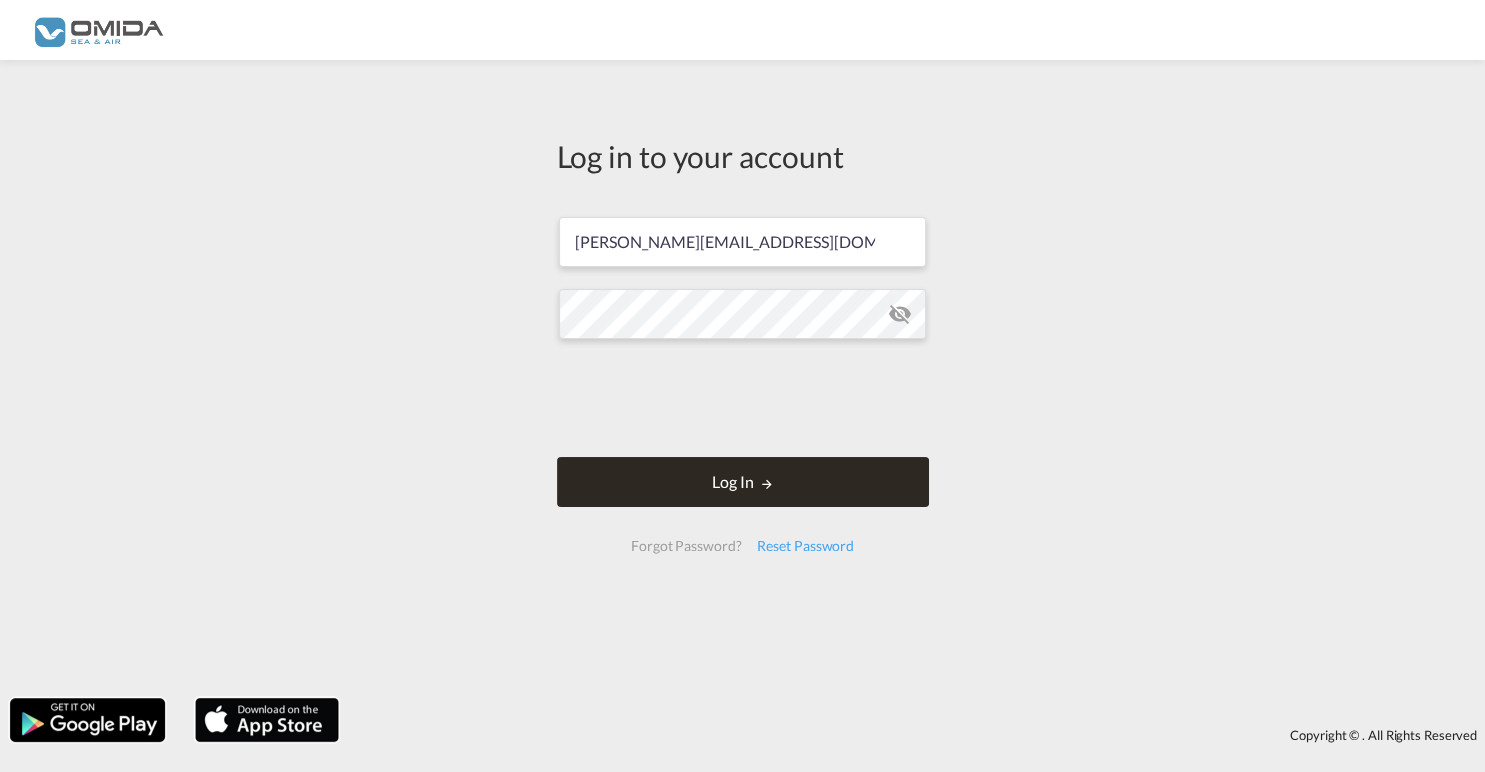 click on "Log In" at bounding box center (743, 482) 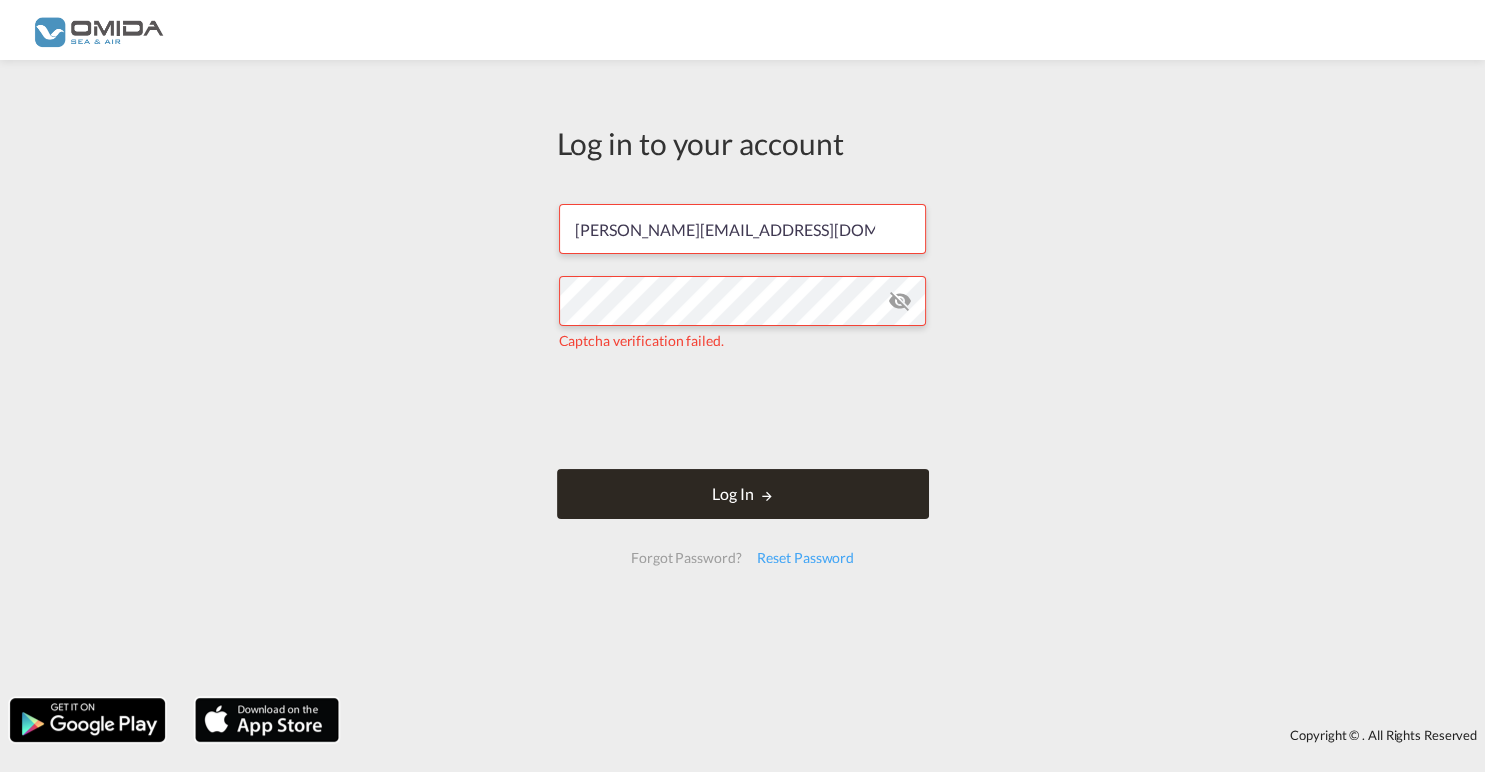 click on "Log In" at bounding box center [743, 494] 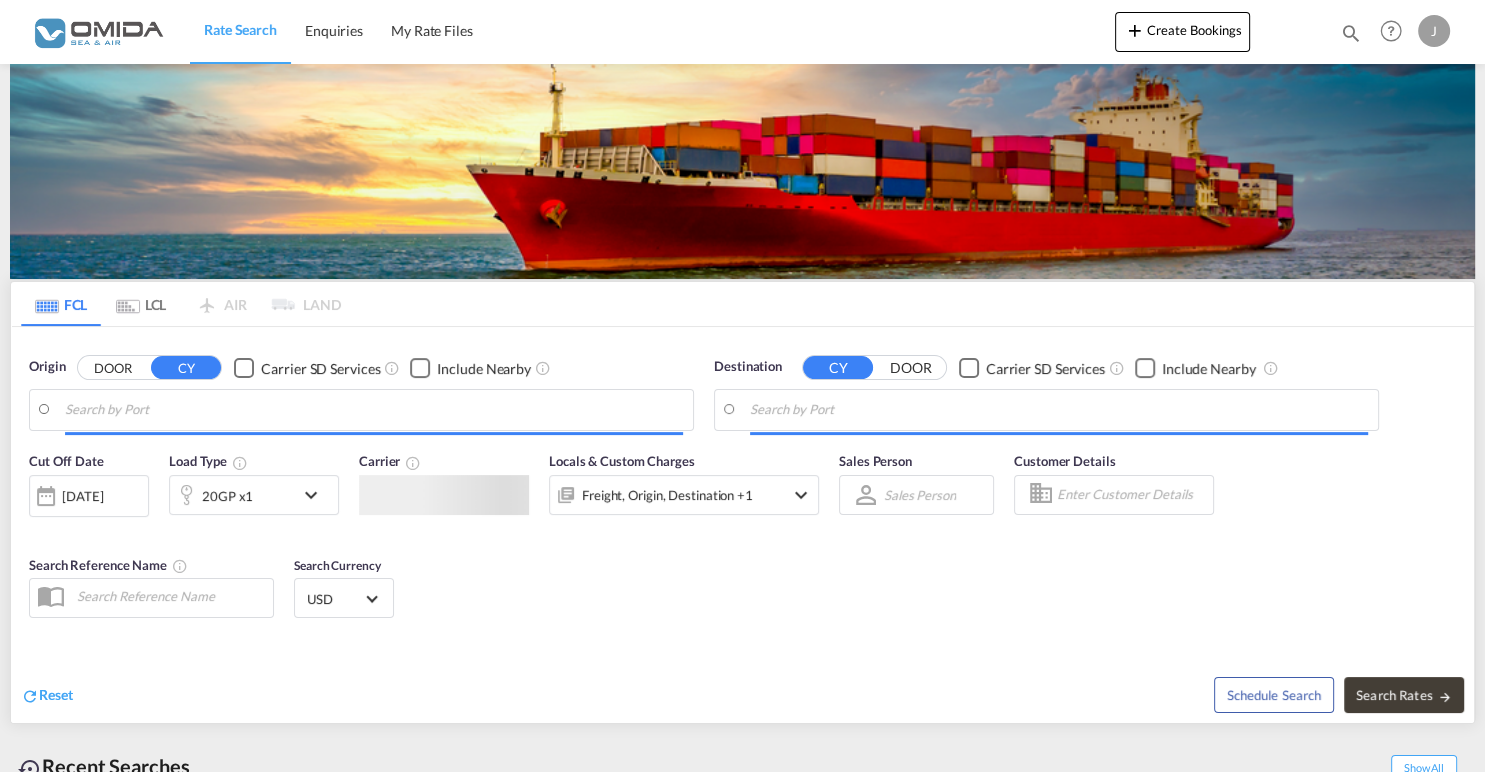 type on "[GEOGRAPHIC_DATA], PLGDY" 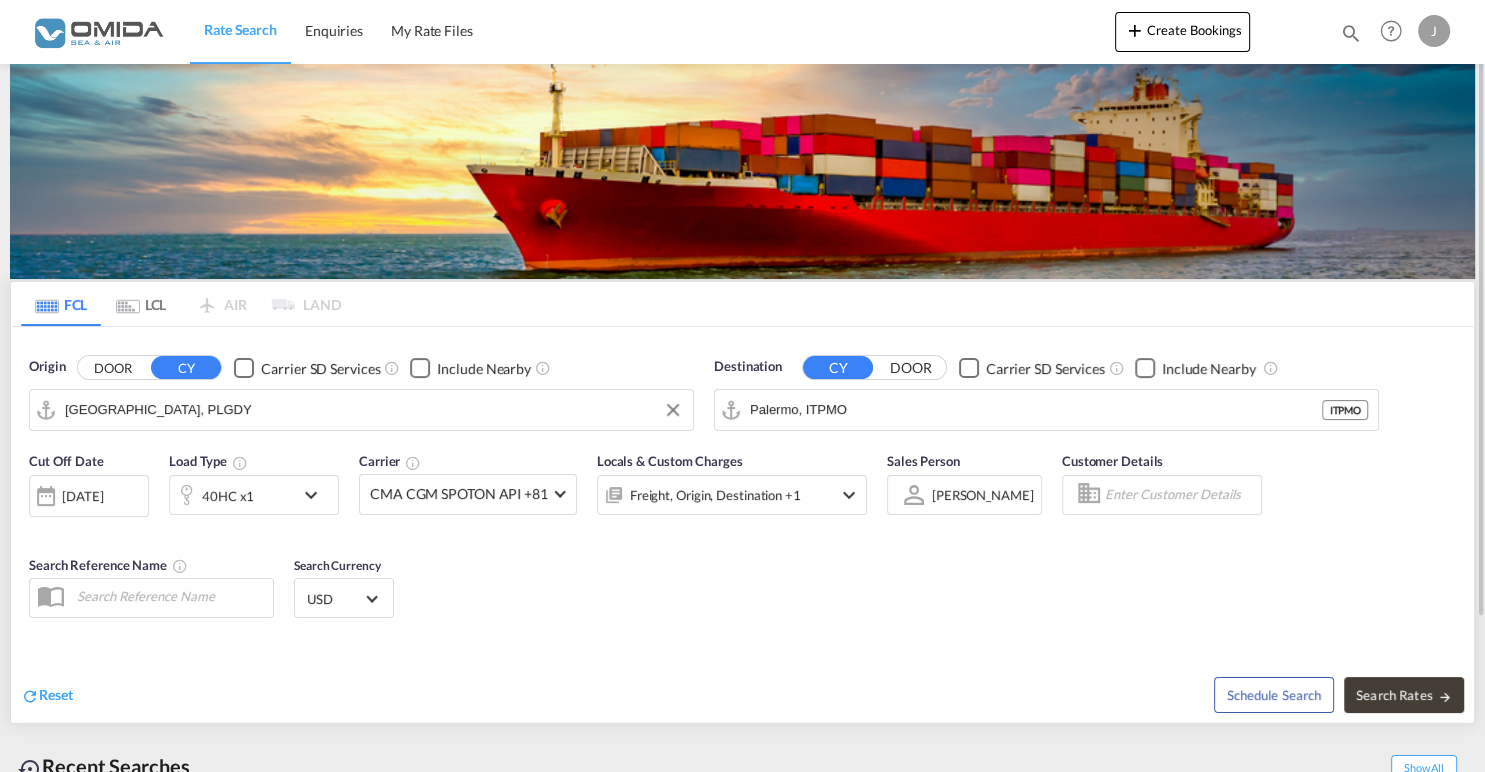 click on "[GEOGRAPHIC_DATA], PLGDY" at bounding box center [374, 410] 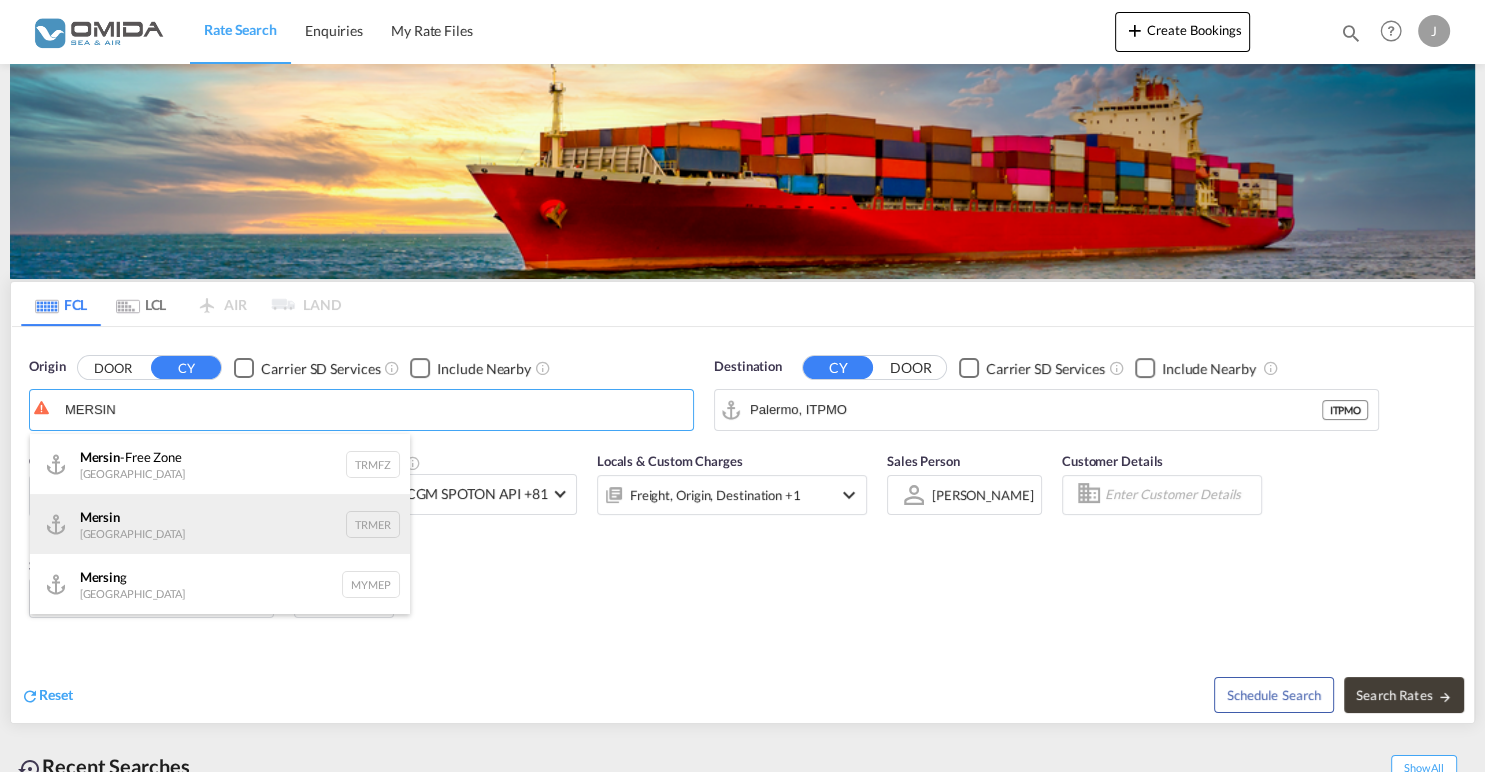 click on "Mersin Turkey
TRMER" at bounding box center [220, 524] 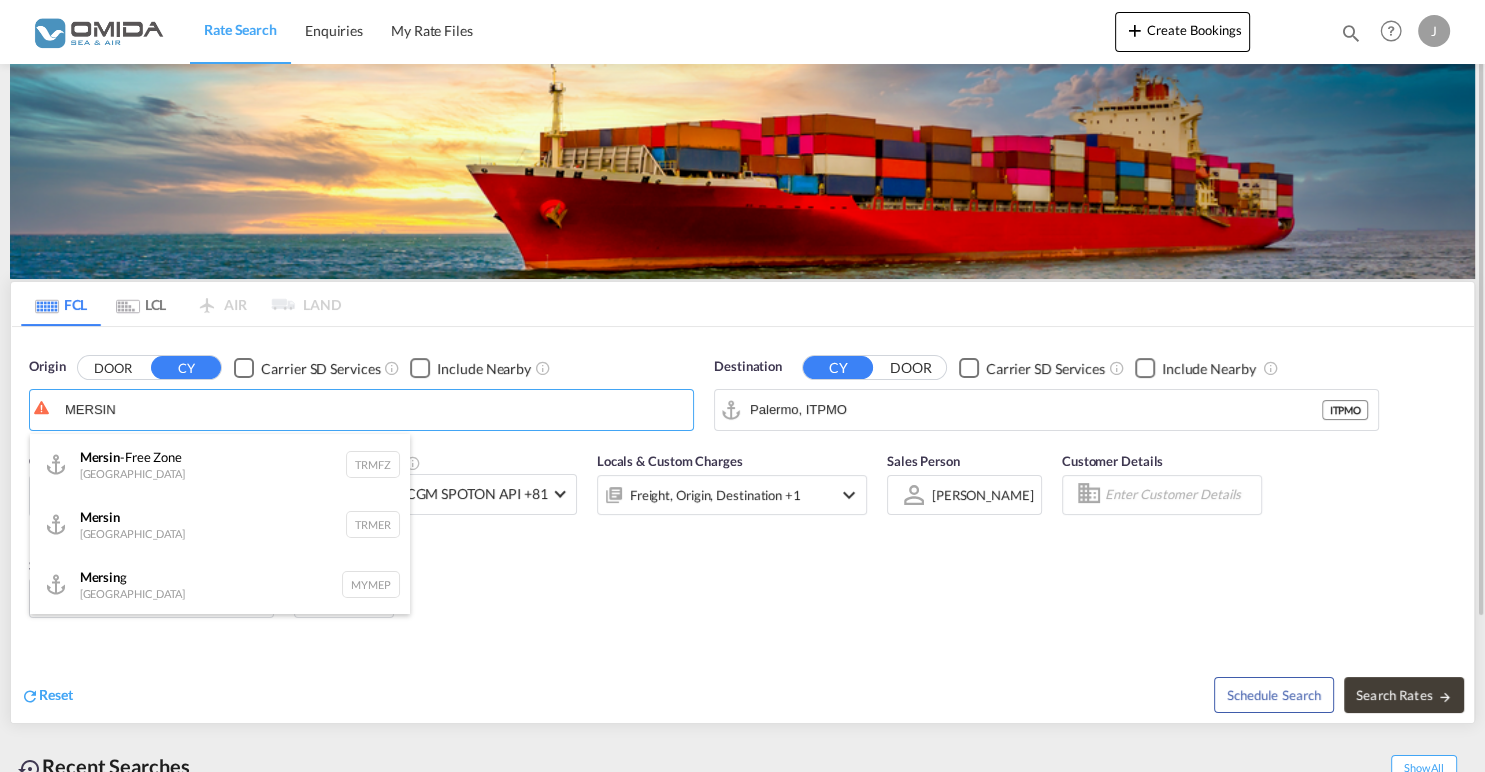 type on "Mersin, TRMER" 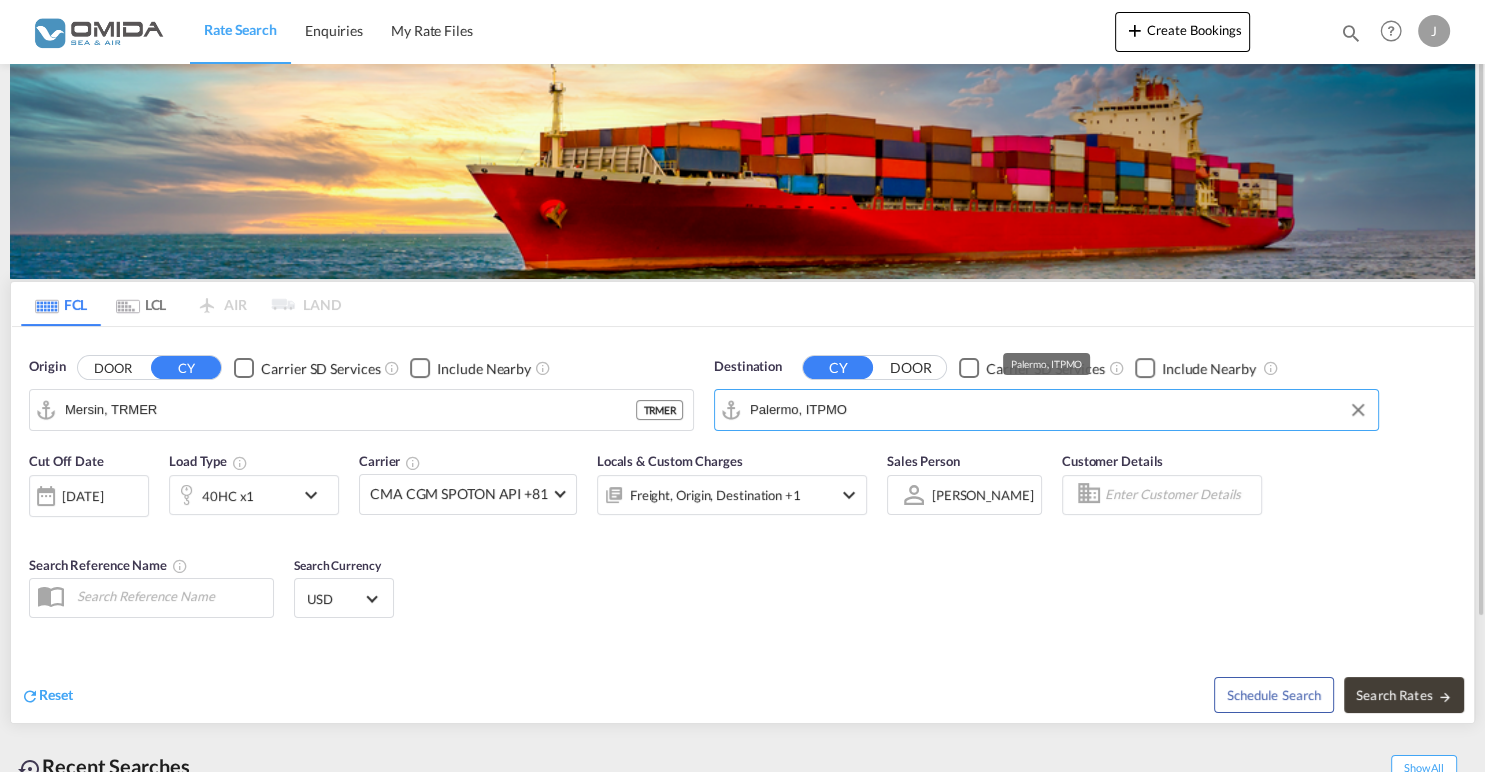 drag, startPoint x: 847, startPoint y: 410, endPoint x: 554, endPoint y: 423, distance: 293.28827 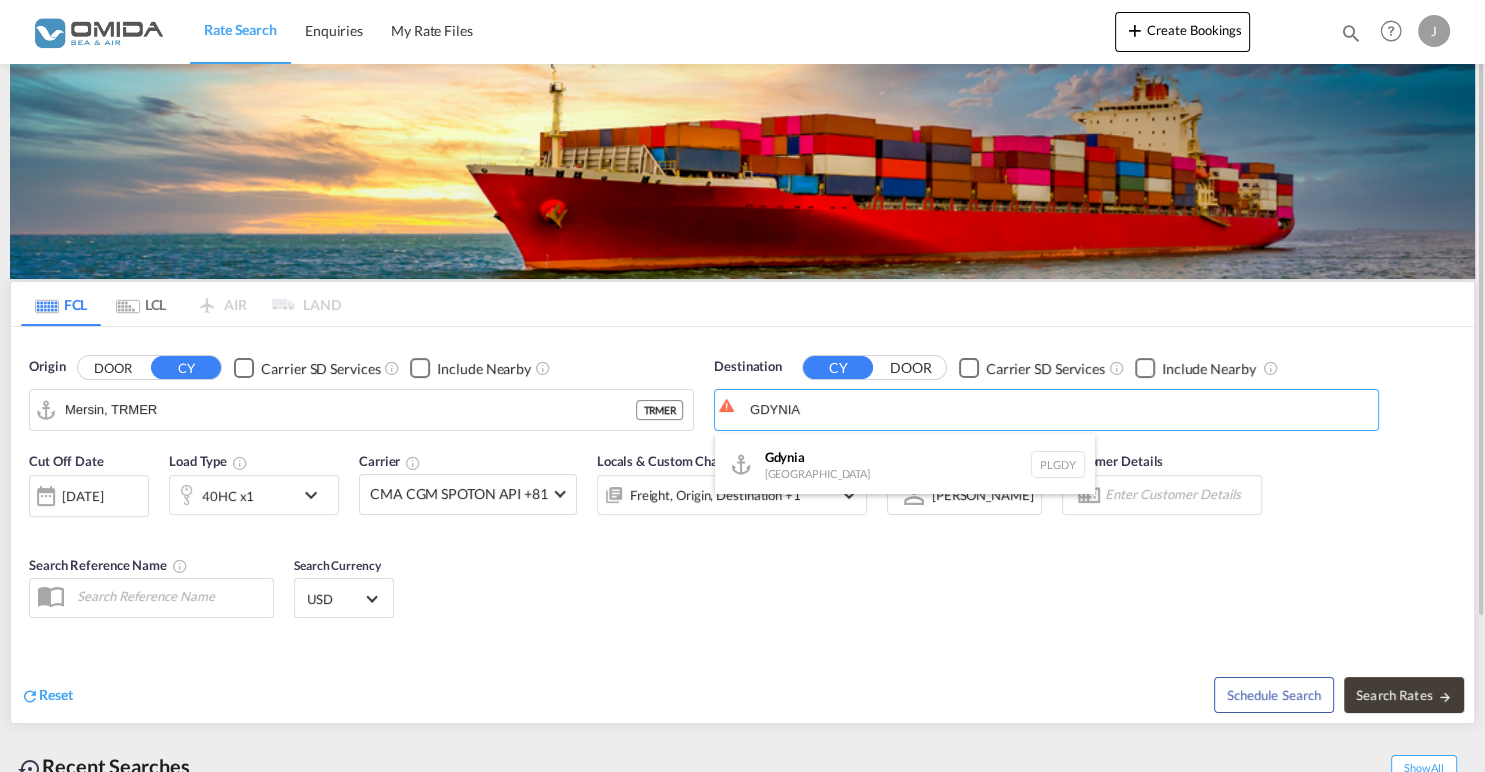click on "Gdynia
[GEOGRAPHIC_DATA]
[GEOGRAPHIC_DATA]" at bounding box center [905, 464] 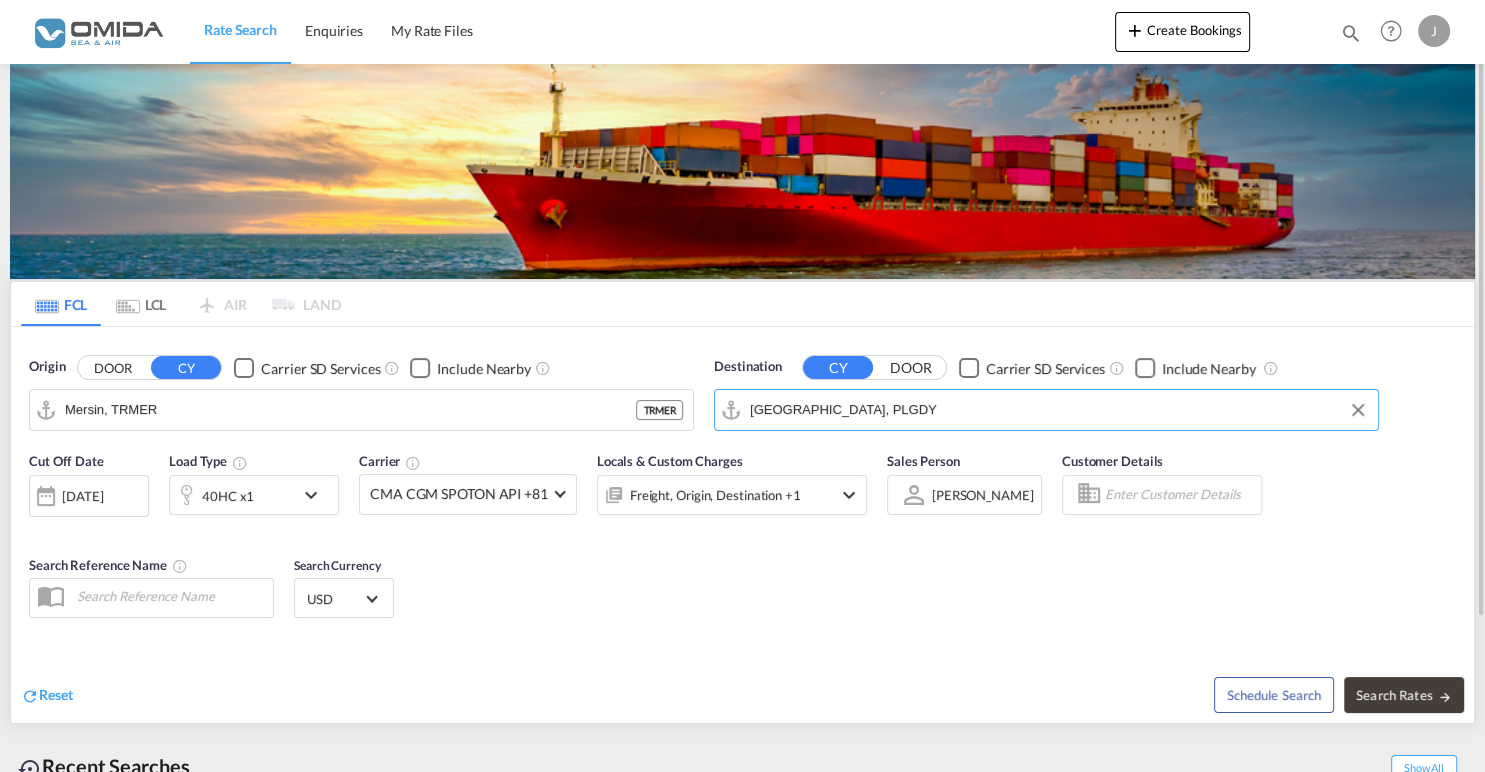 click on "40HC x1" at bounding box center (232, 495) 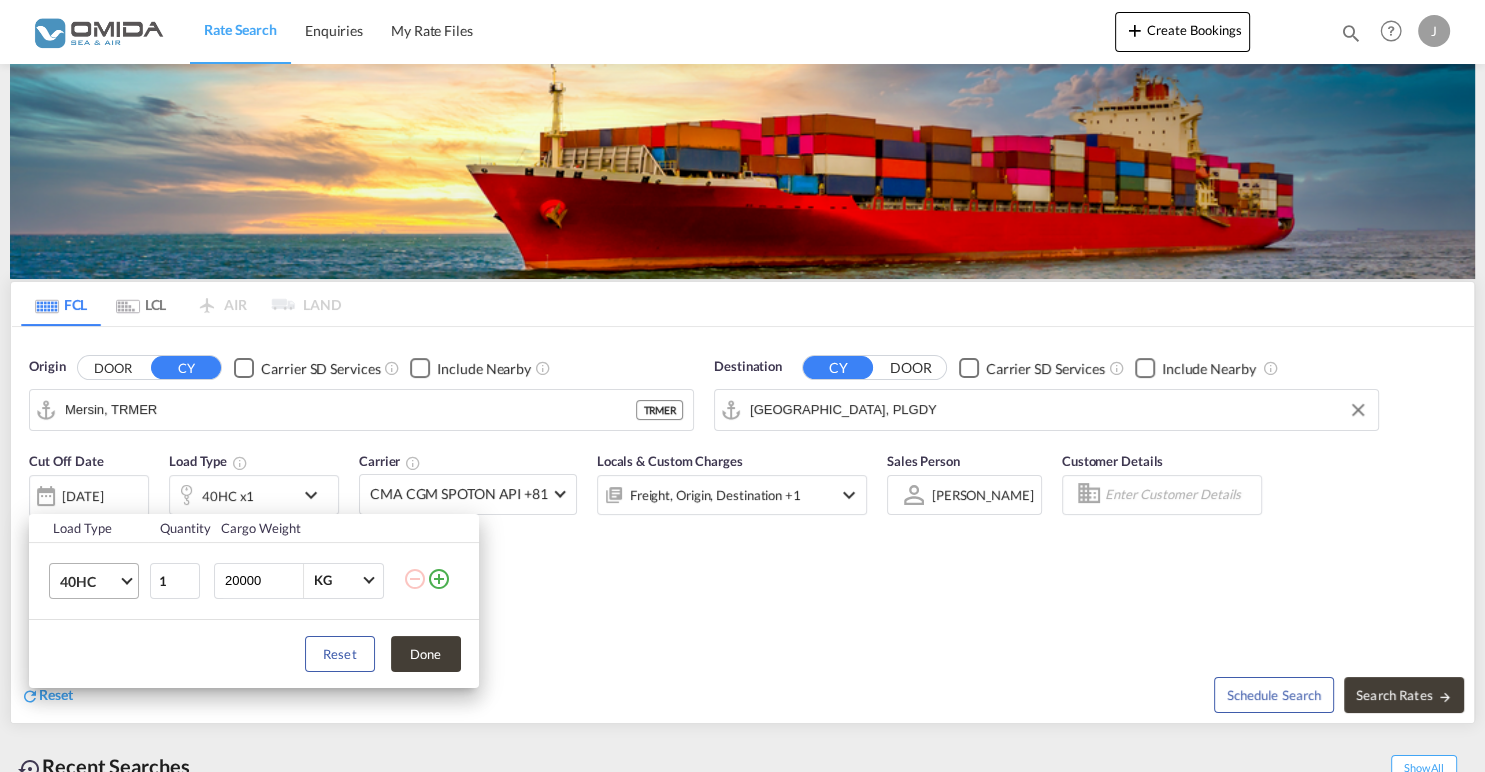 click at bounding box center (126, 578) 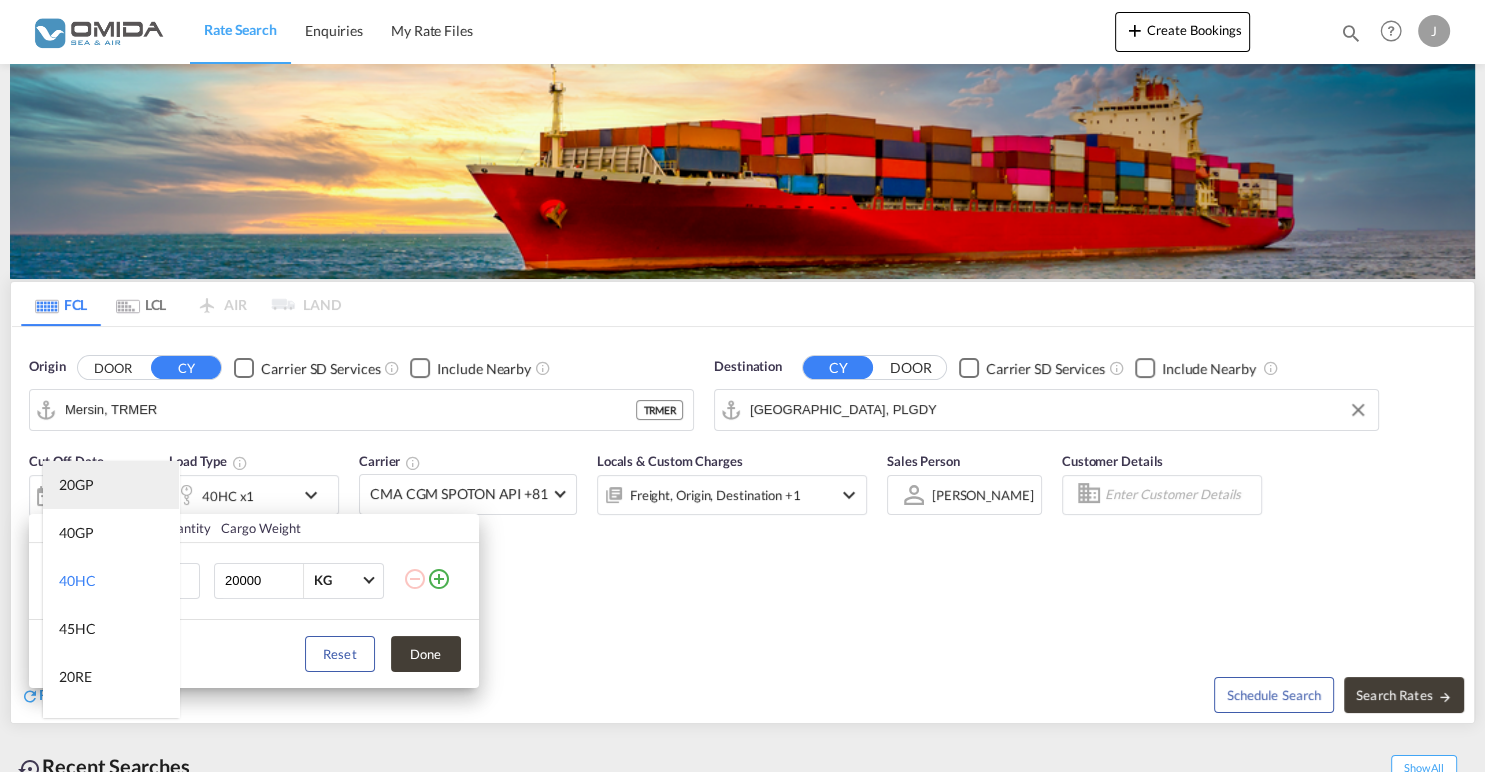 click on "20GP" at bounding box center (111, 485) 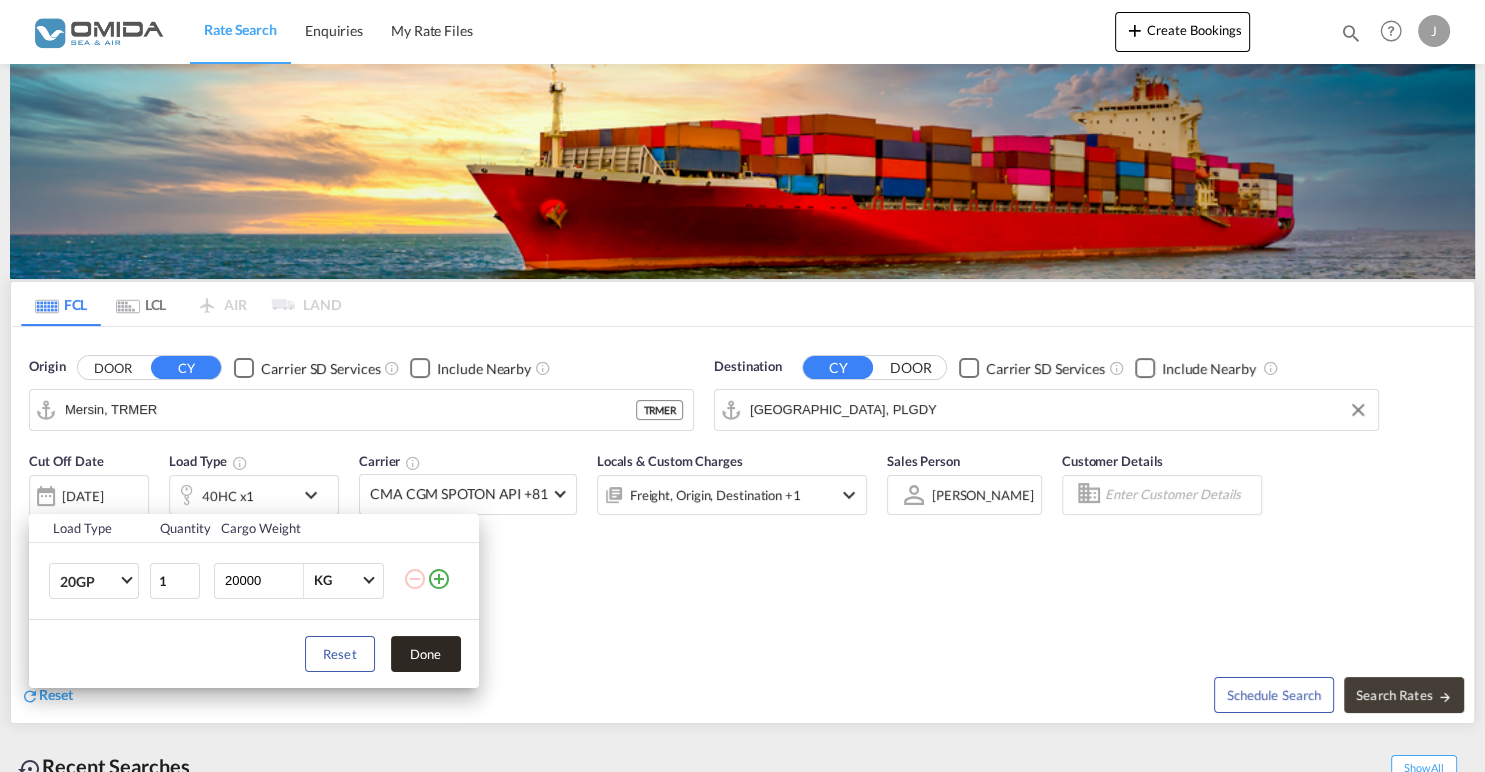 click on "Done" at bounding box center [426, 654] 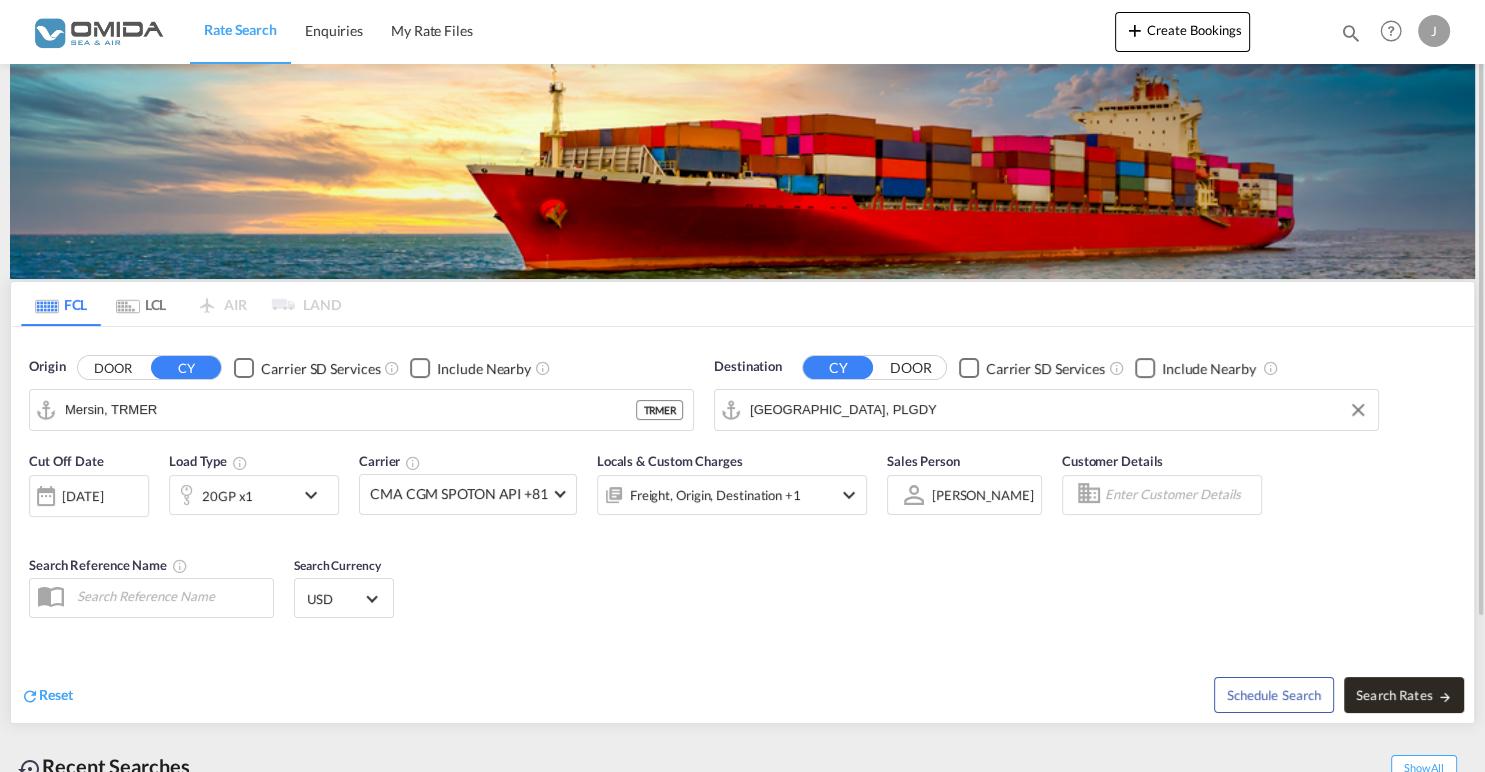 click on "Search Rates" at bounding box center (1404, 695) 